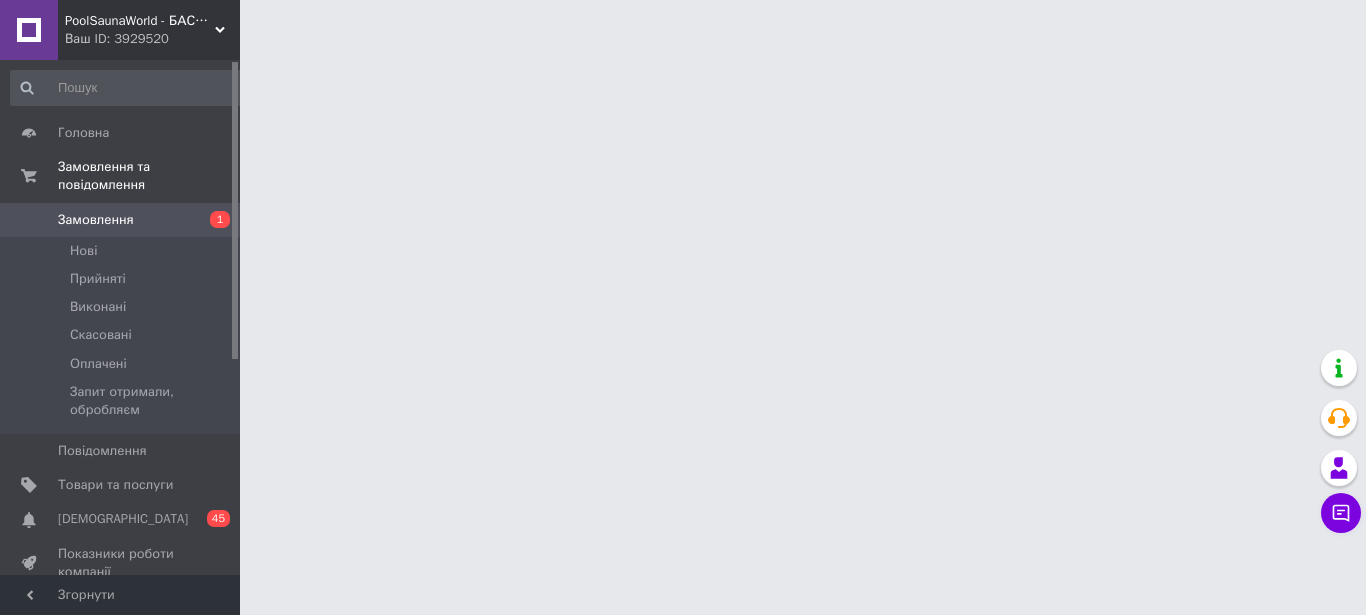 scroll, scrollTop: 0, scrollLeft: 0, axis: both 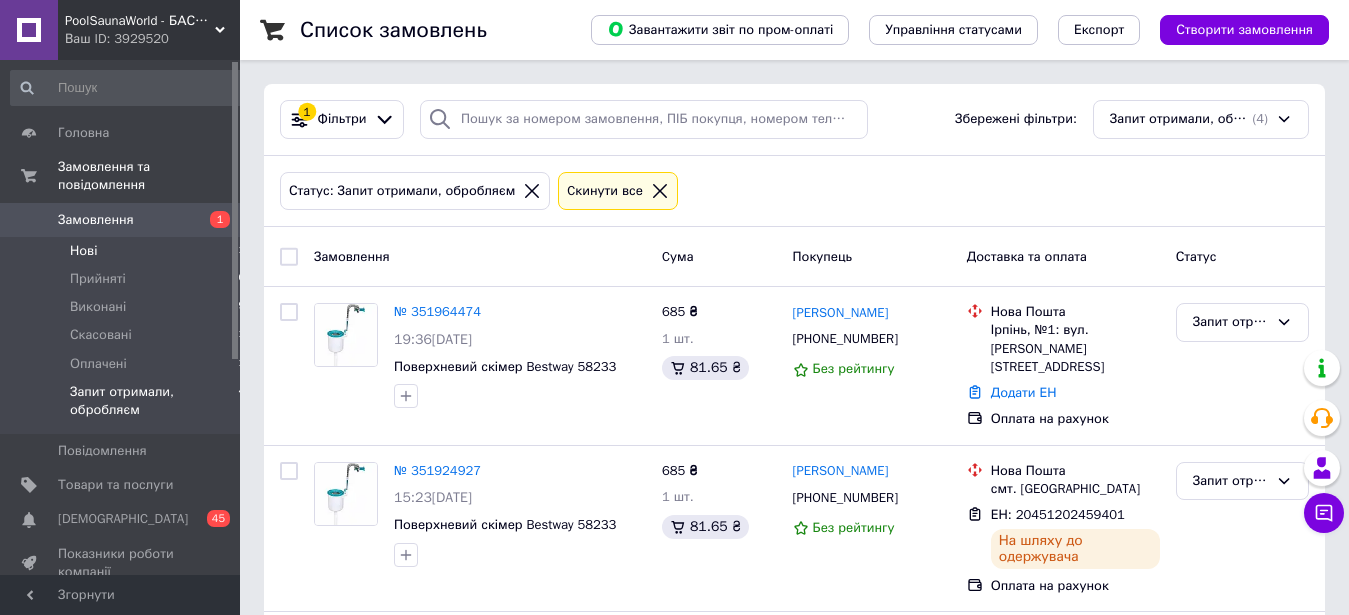 click on "Нові 1" at bounding box center (128, 251) 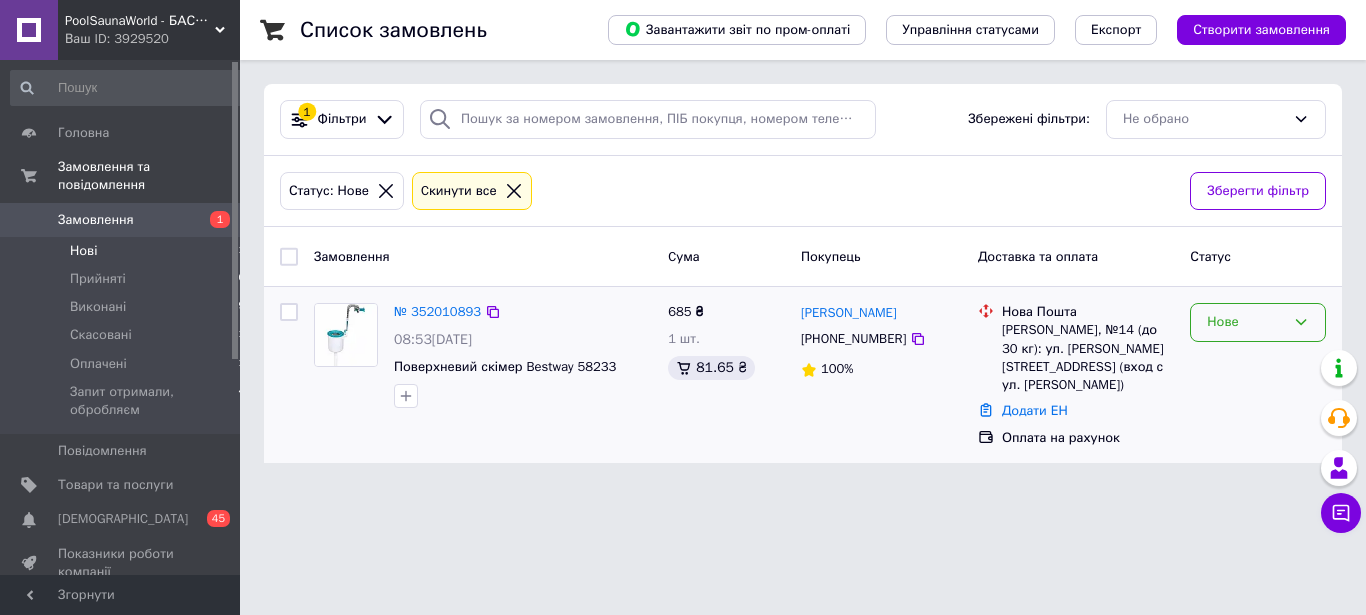 click 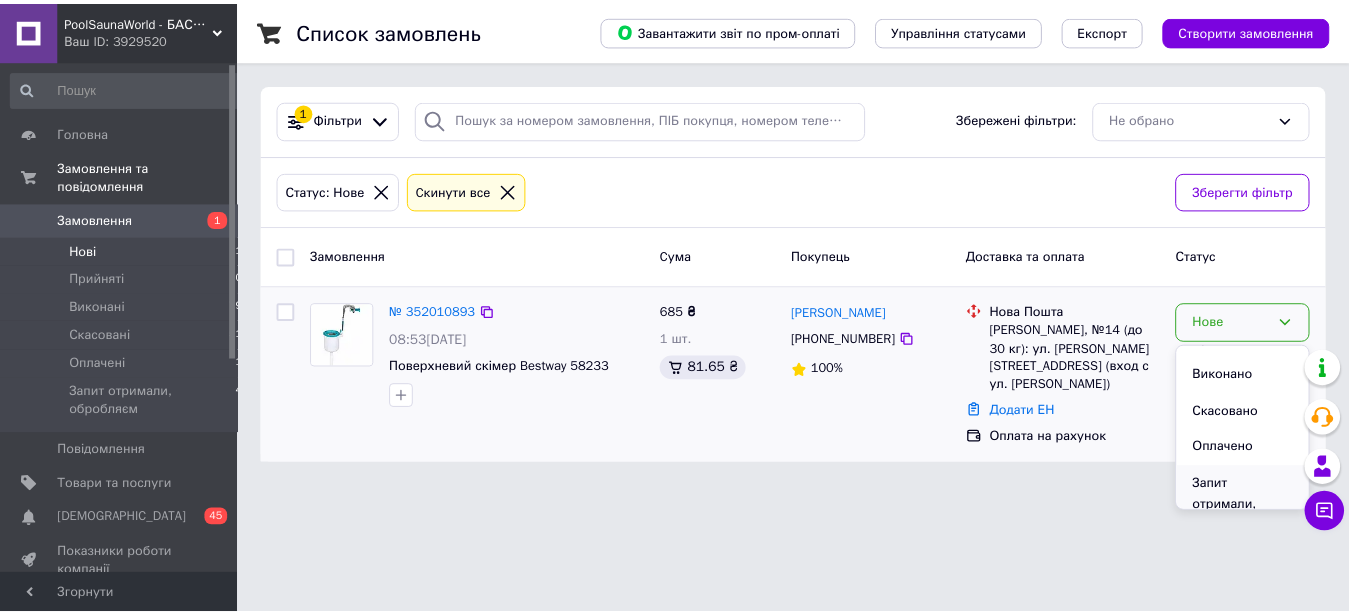 scroll, scrollTop: 59, scrollLeft: 0, axis: vertical 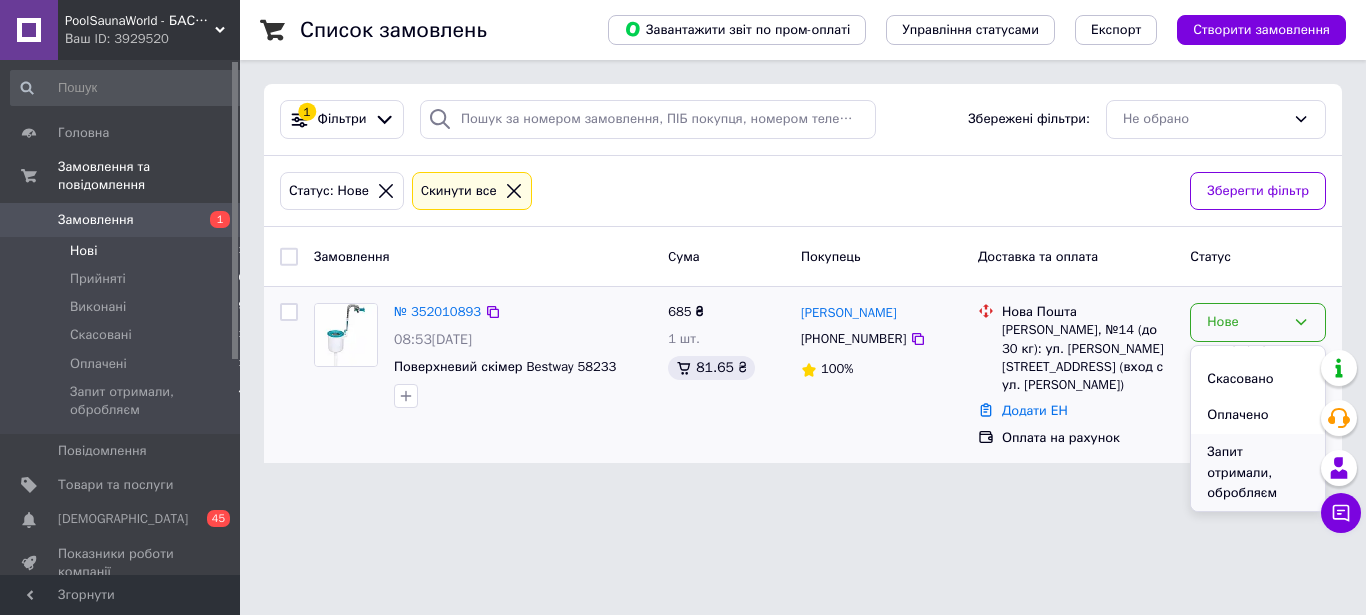 click on "Запит отримали, обробляєм" at bounding box center [1258, 473] 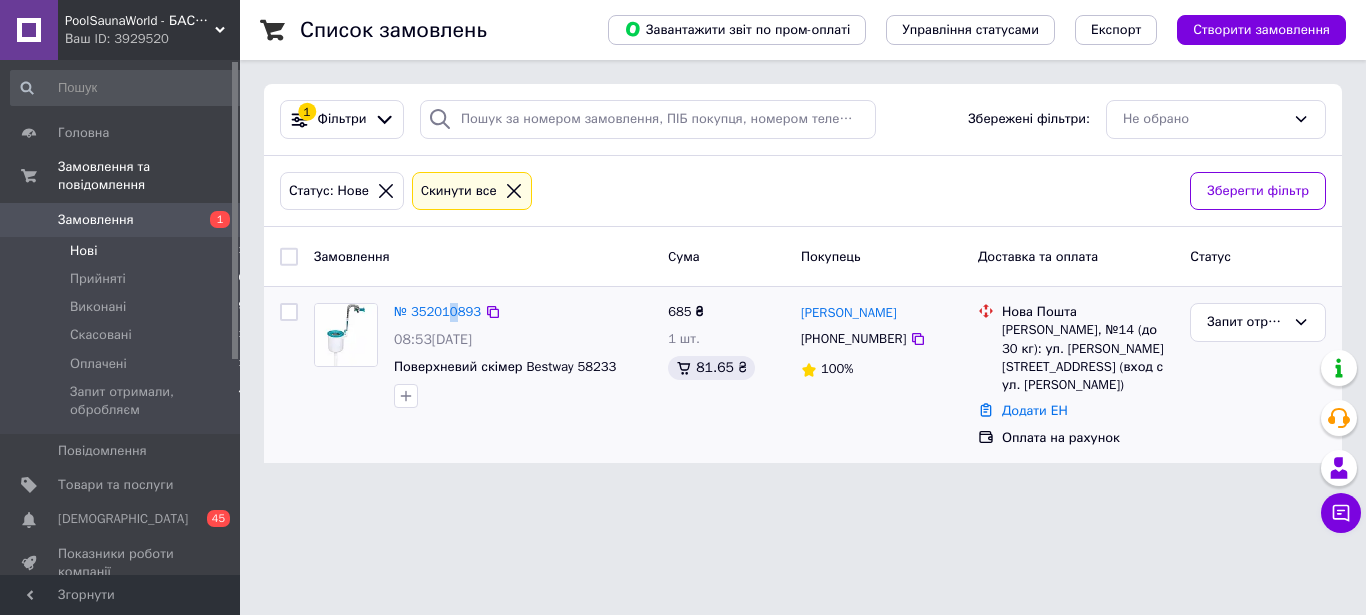 click on "№ 352010893 08:53[DATE] Поверхневий скімер Bestway 58233" at bounding box center (523, 355) 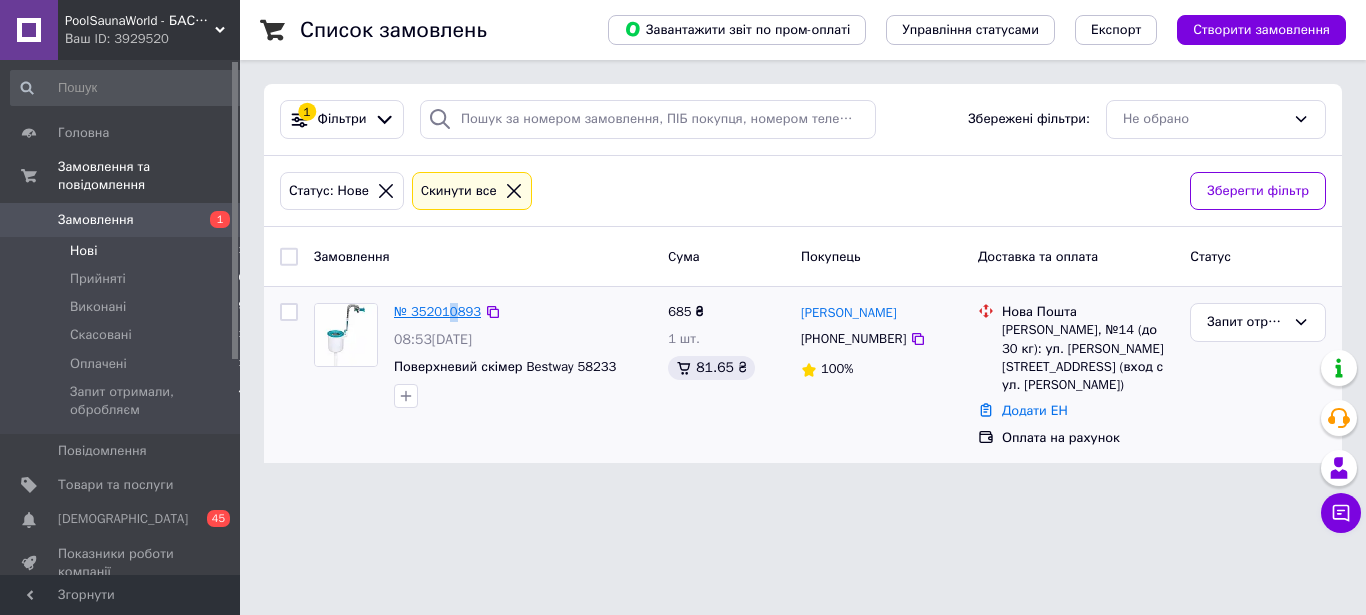 click on "№ 352010893" at bounding box center [437, 311] 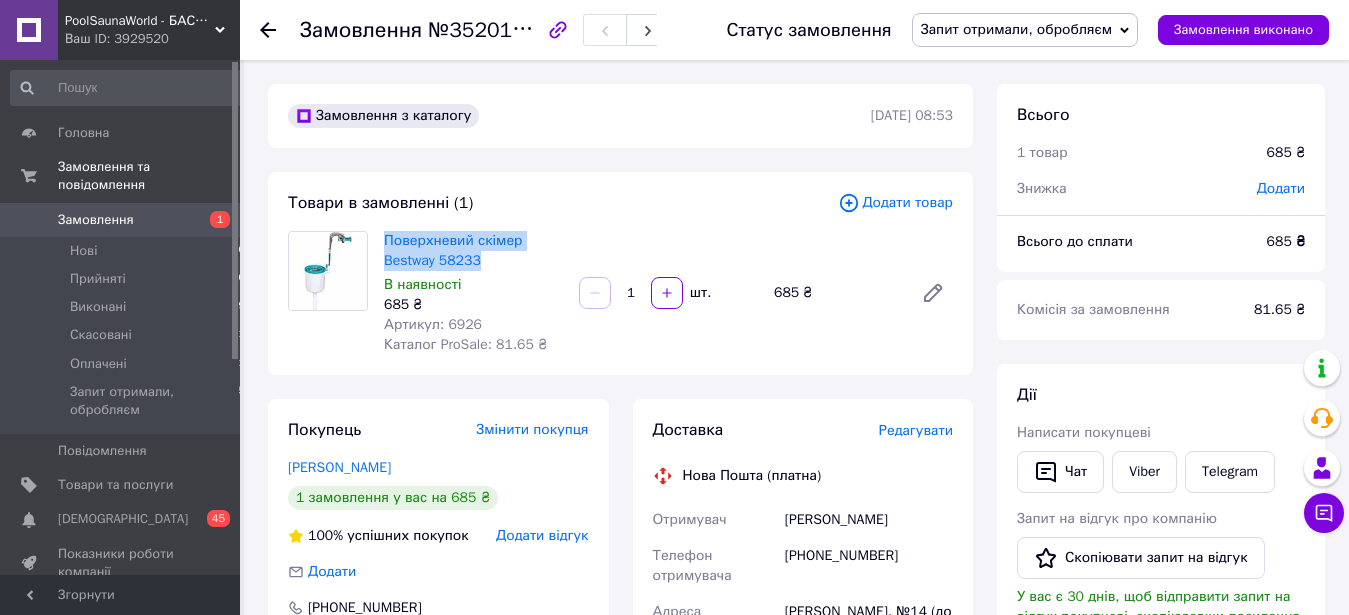 drag, startPoint x: 383, startPoint y: 243, endPoint x: 510, endPoint y: 266, distance: 129.06587 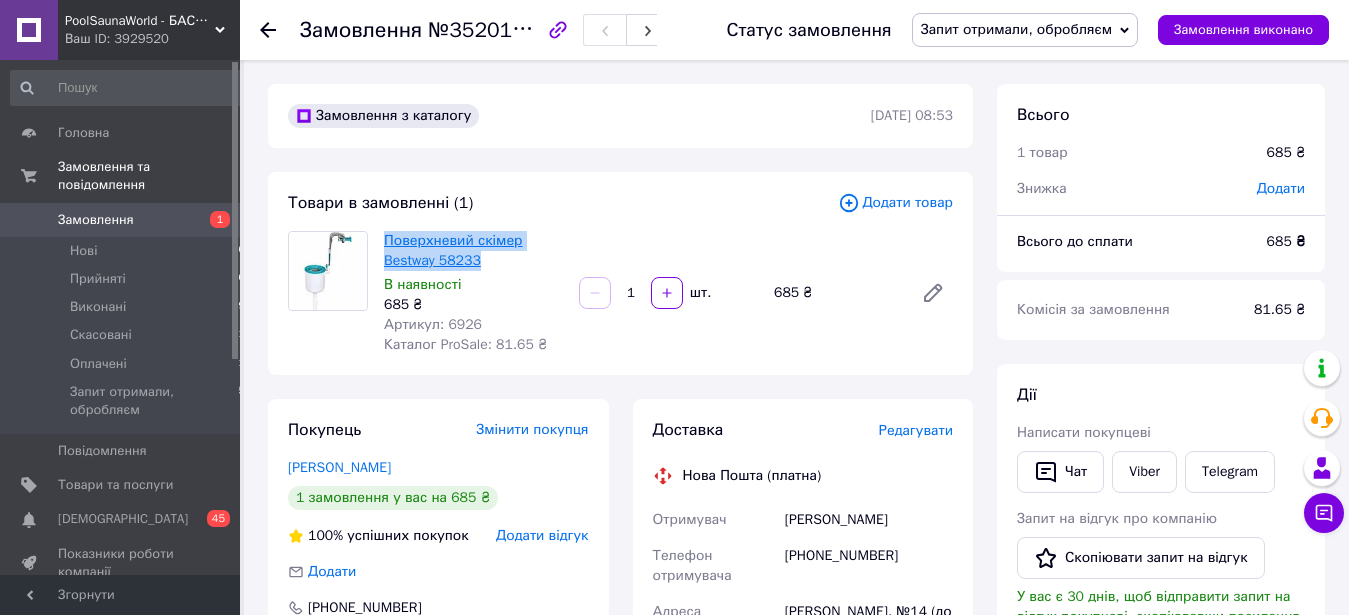 copy on "Поверхневий скімер Bestway 58233" 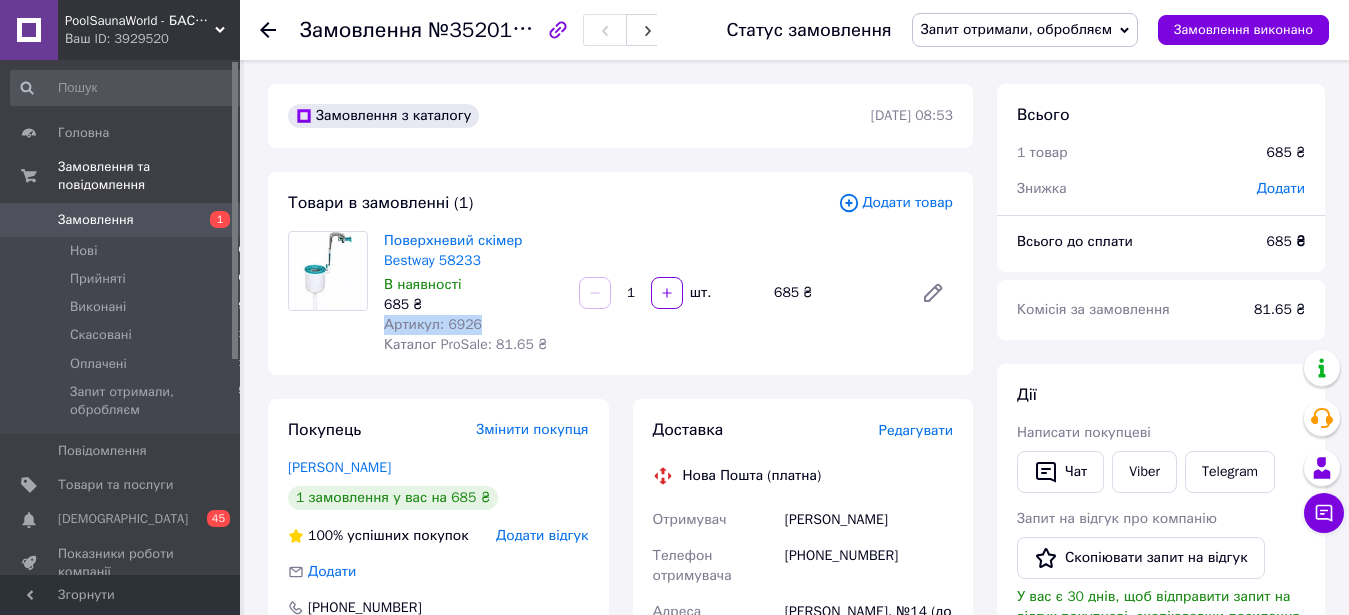 drag, startPoint x: 384, startPoint y: 321, endPoint x: 454, endPoint y: 316, distance: 70.178345 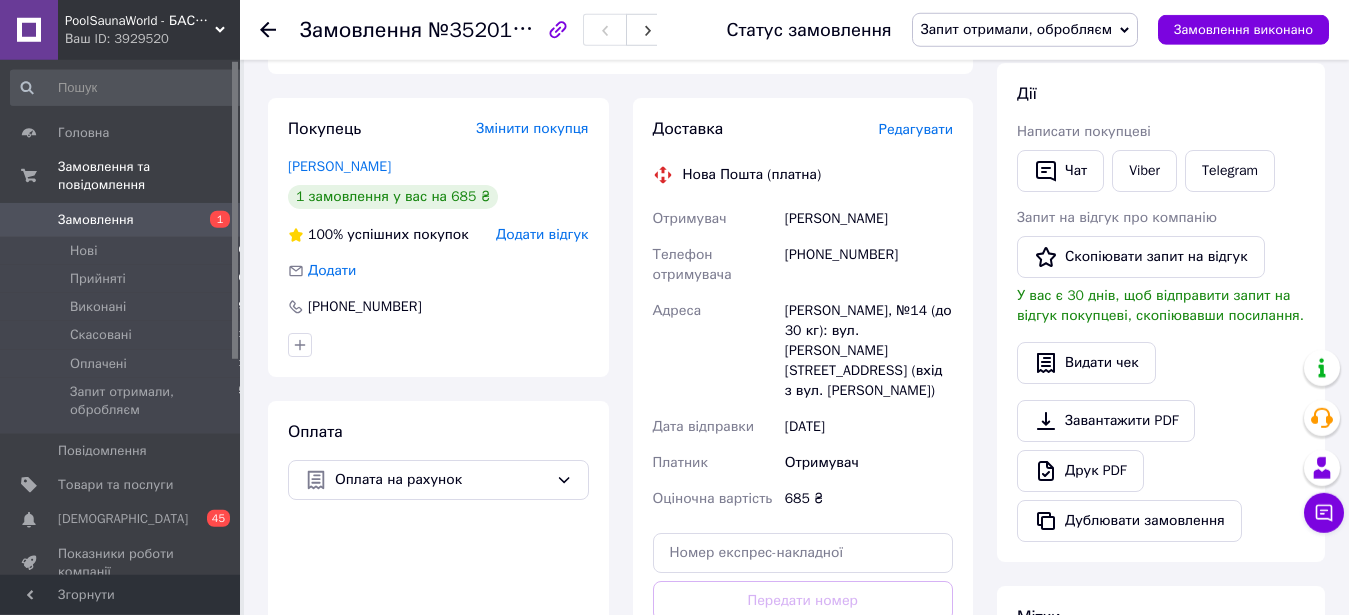 scroll, scrollTop: 306, scrollLeft: 0, axis: vertical 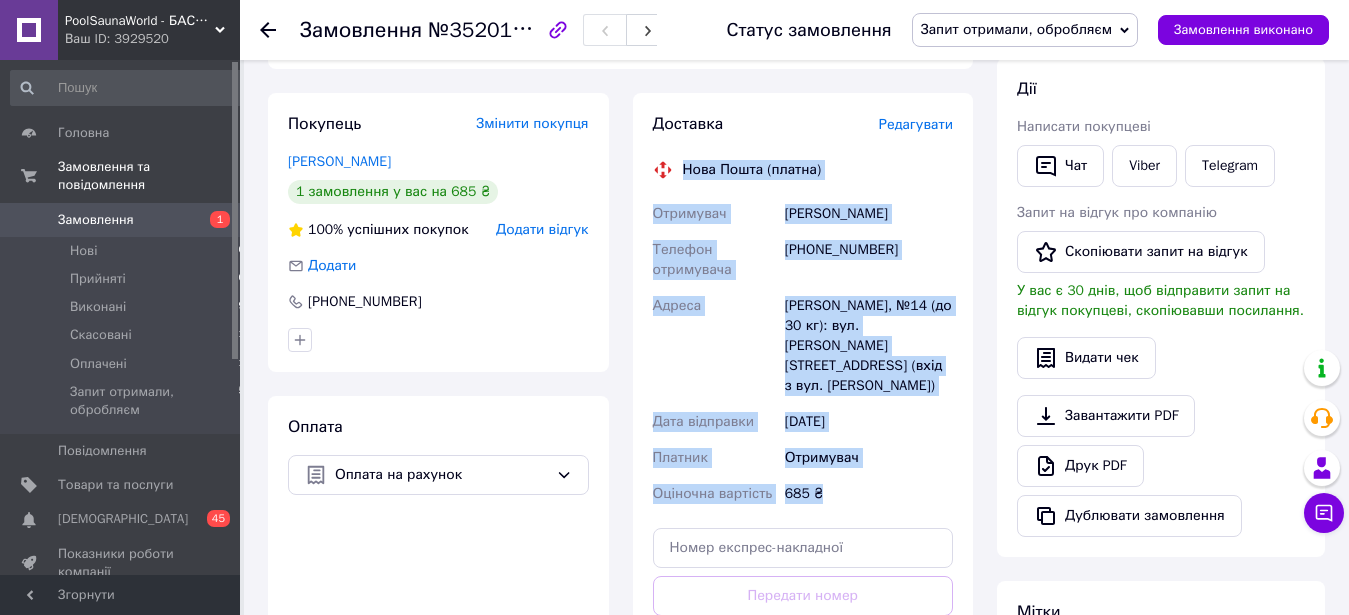drag, startPoint x: 686, startPoint y: 475, endPoint x: 853, endPoint y: 486, distance: 167.36188 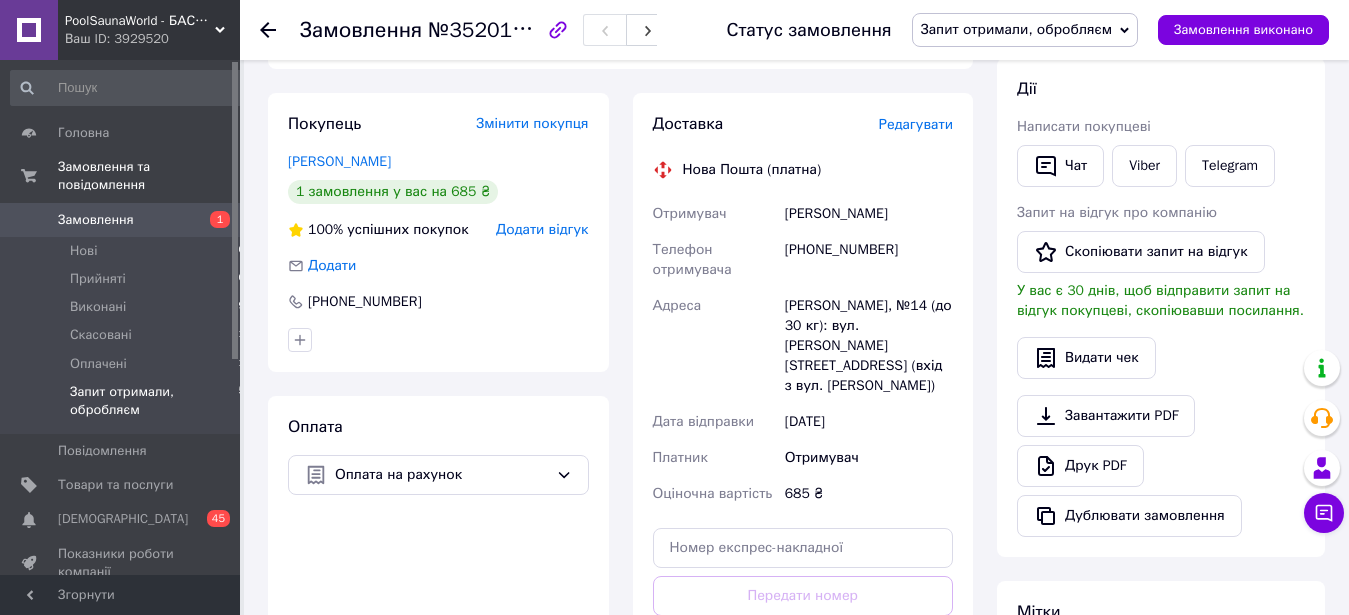 click on "Запит отримали, обробляєм" at bounding box center (154, 401) 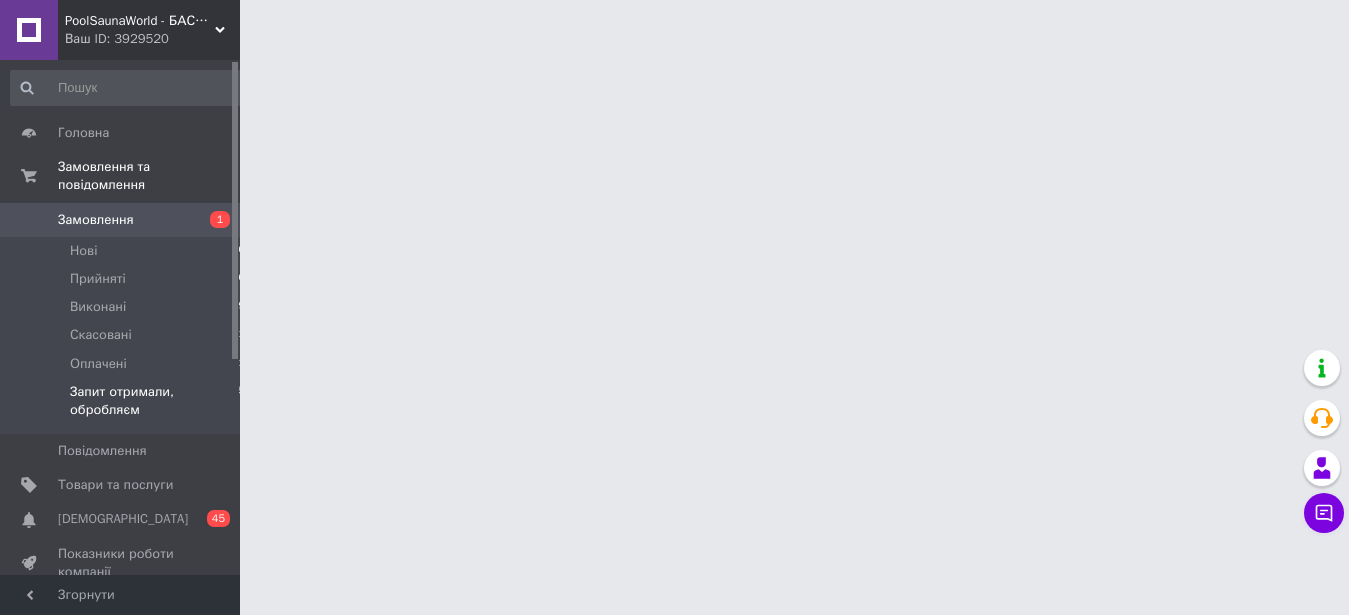 scroll, scrollTop: 0, scrollLeft: 0, axis: both 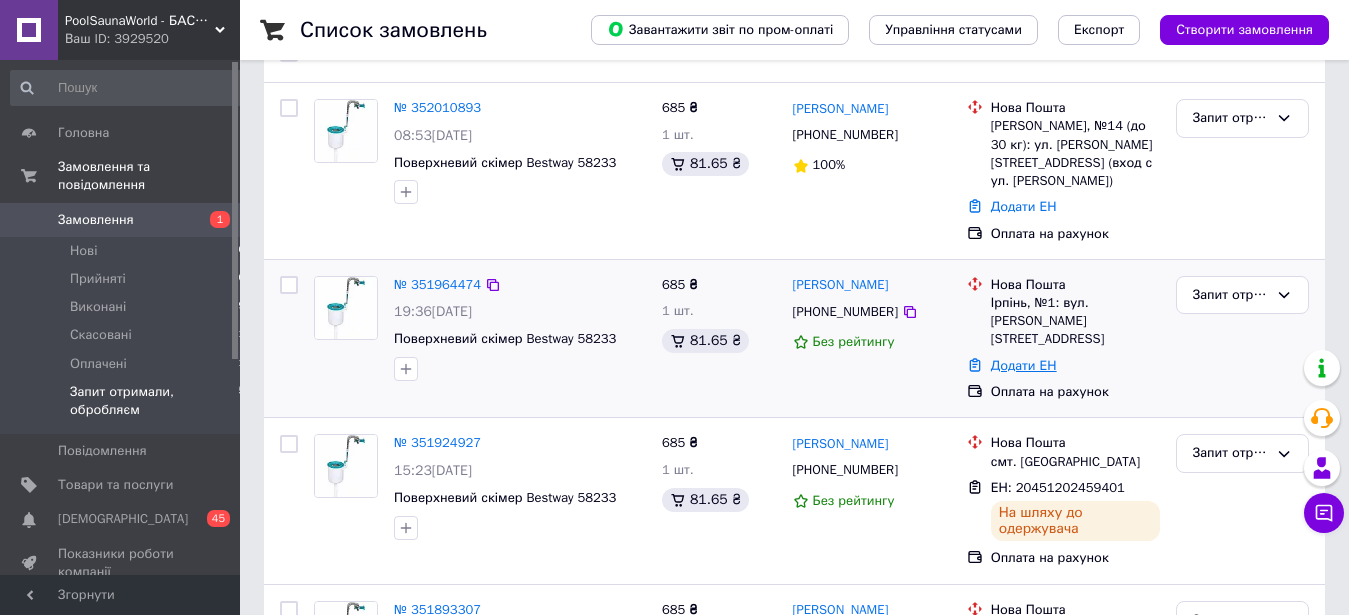 click on "Додати ЕН" at bounding box center (1024, 365) 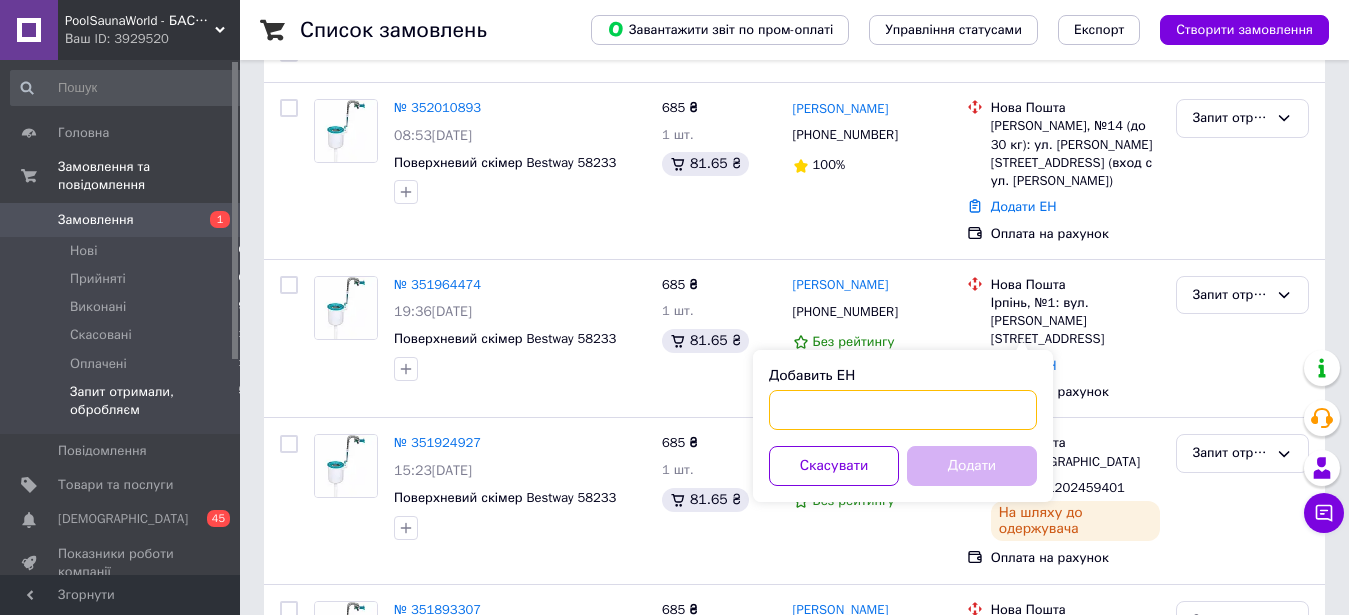 click on "Добавить ЕН" at bounding box center [903, 410] 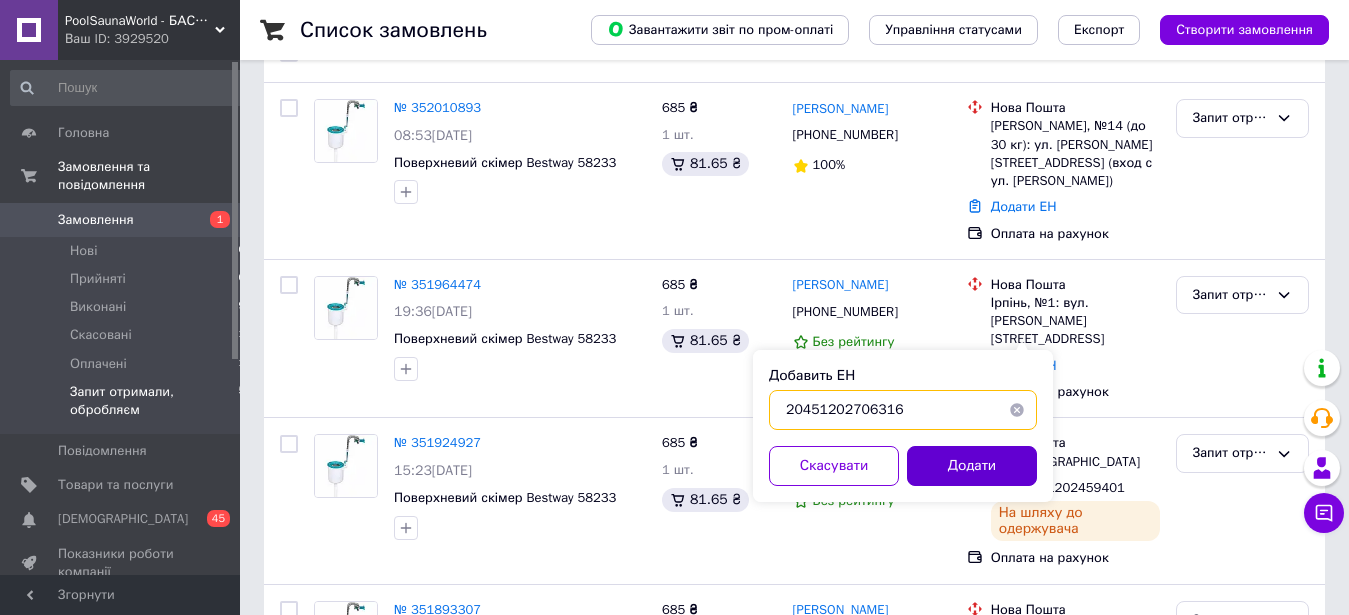 type on "20451202706316" 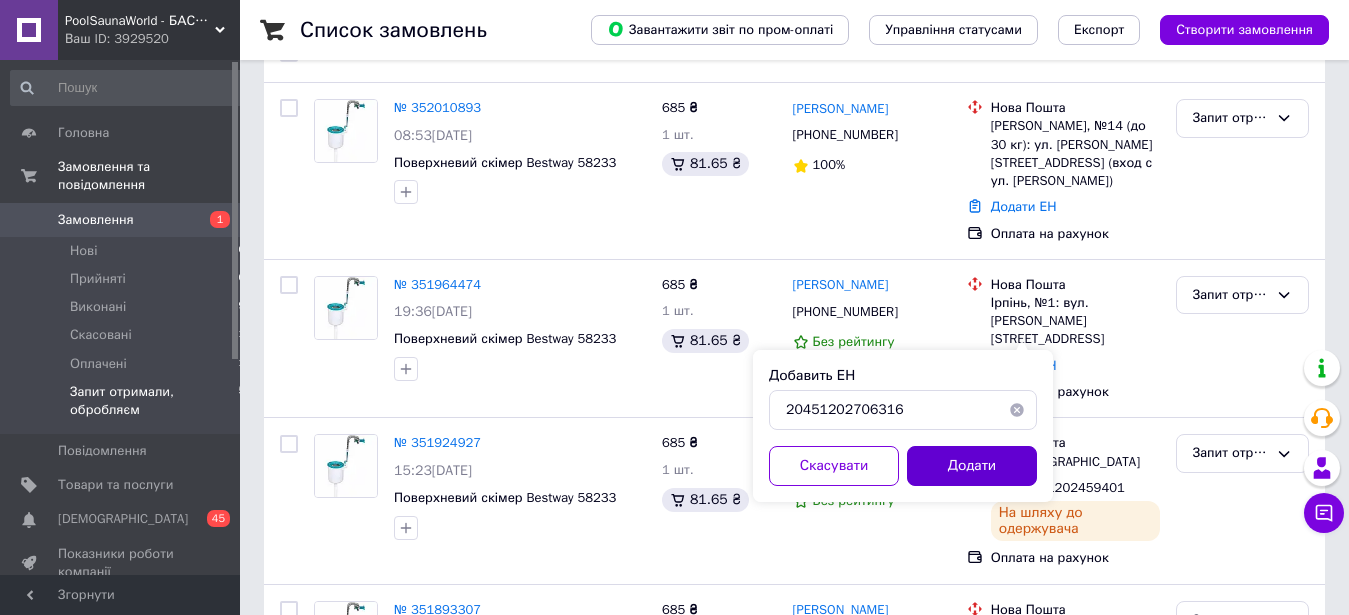 click on "Додати" at bounding box center (972, 466) 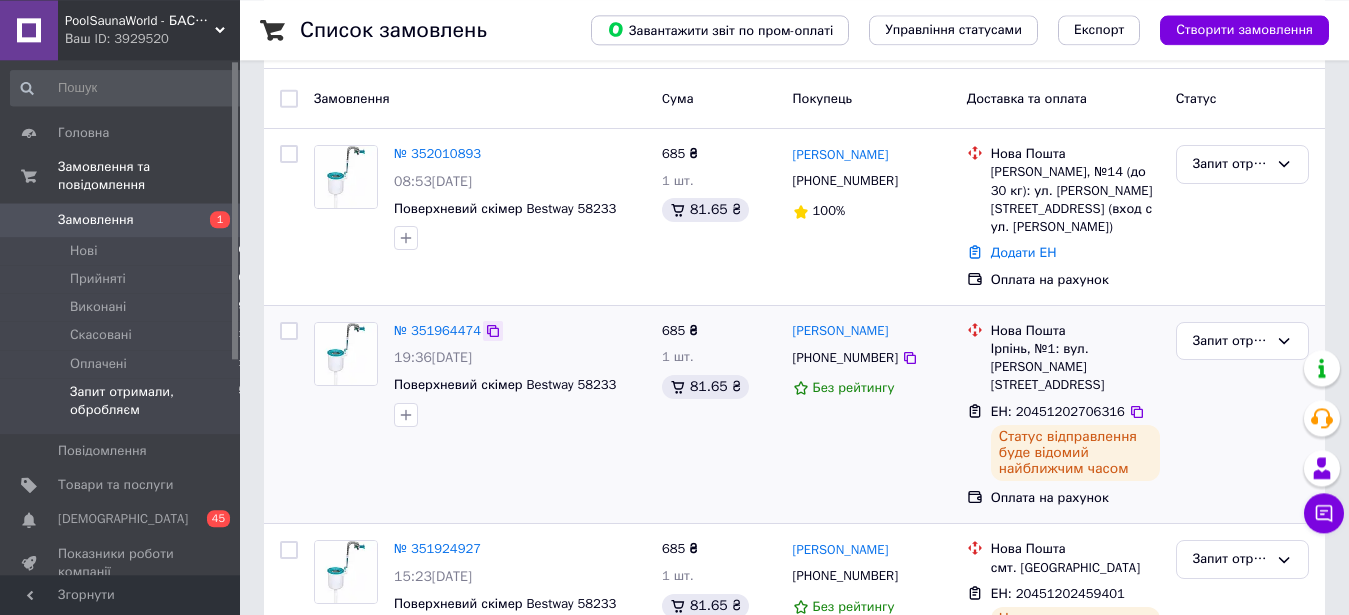 scroll, scrollTop: 47, scrollLeft: 0, axis: vertical 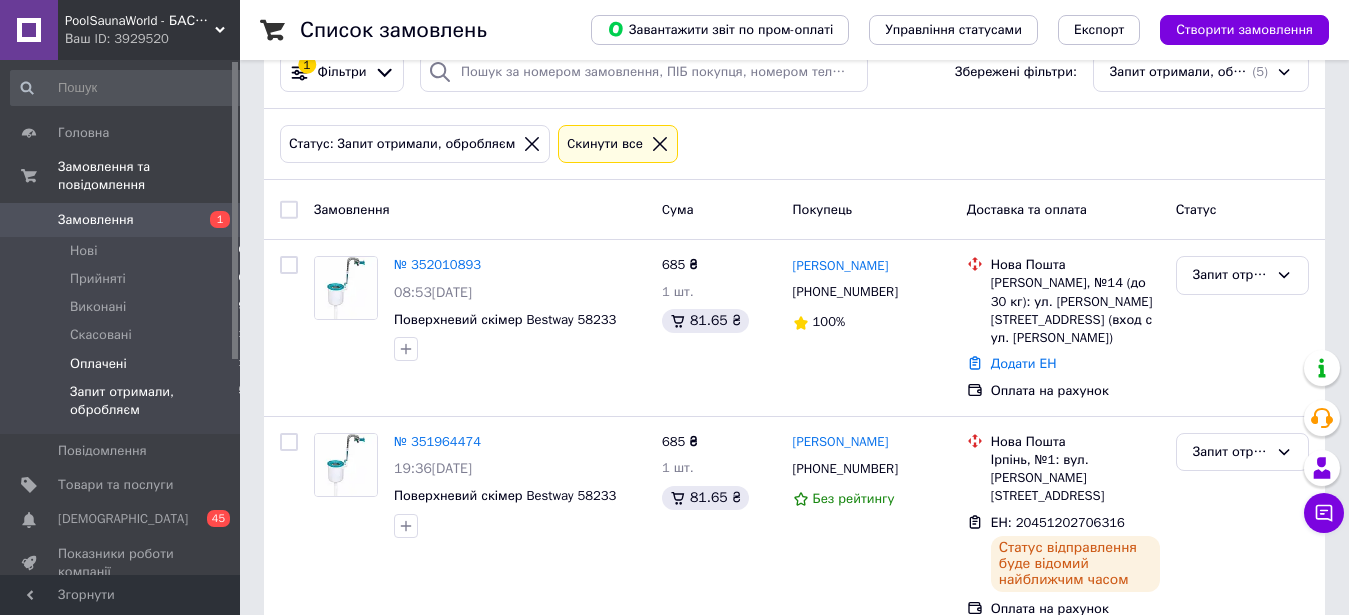 click on "Оплачені" at bounding box center [98, 364] 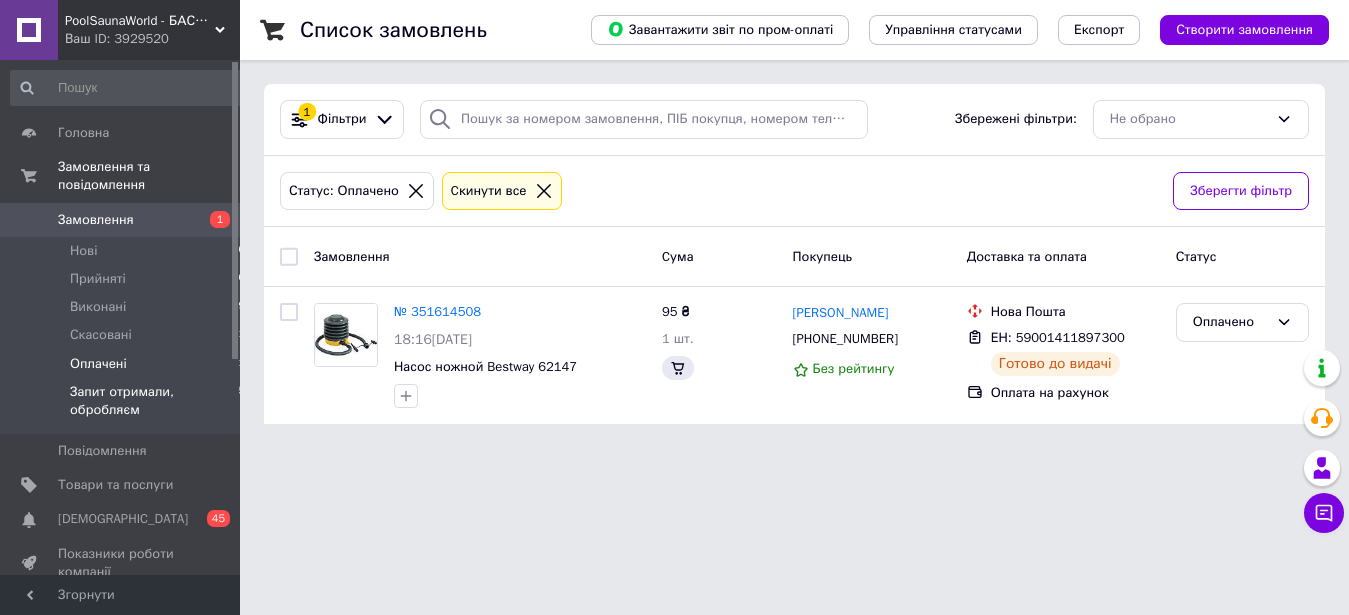 scroll, scrollTop: 0, scrollLeft: 0, axis: both 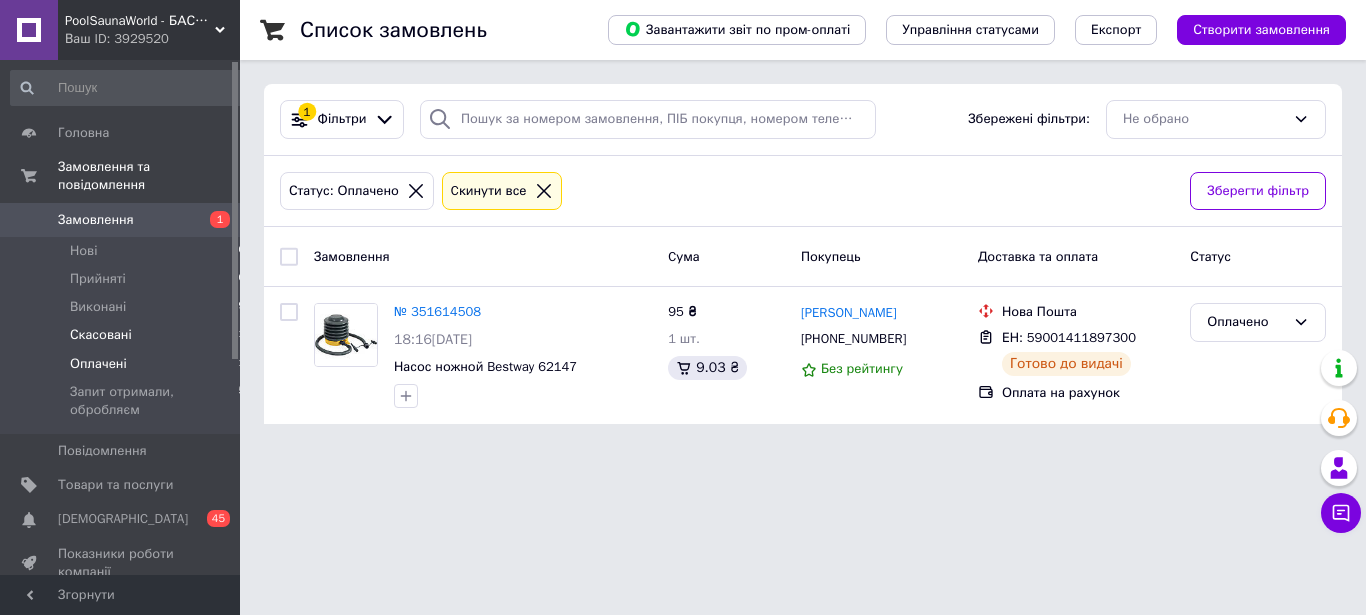 click on "Скасовані 51" at bounding box center [128, 335] 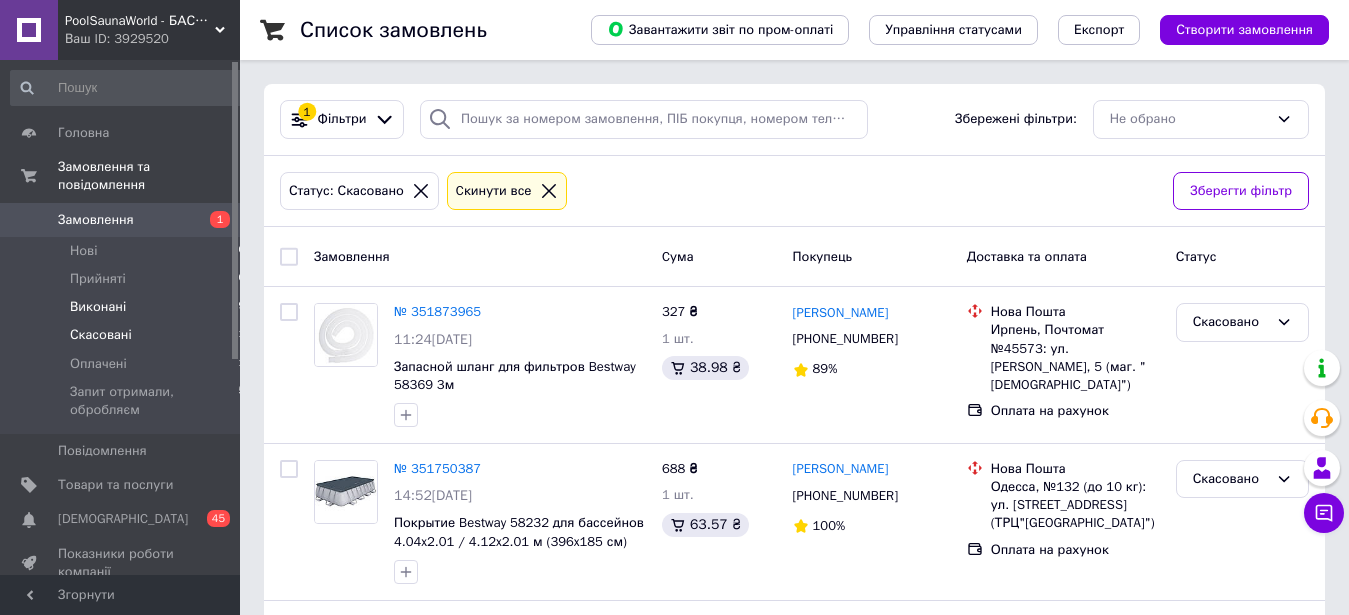 click on "Виконані 79" at bounding box center (128, 307) 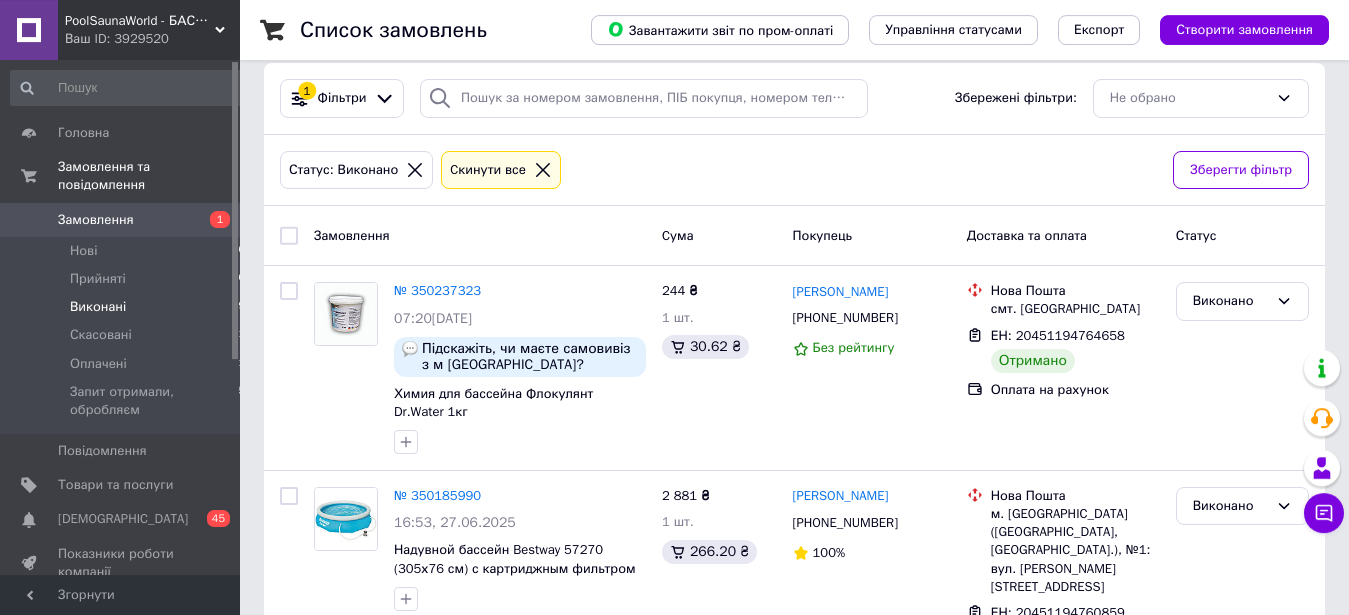 scroll, scrollTop: 0, scrollLeft: 0, axis: both 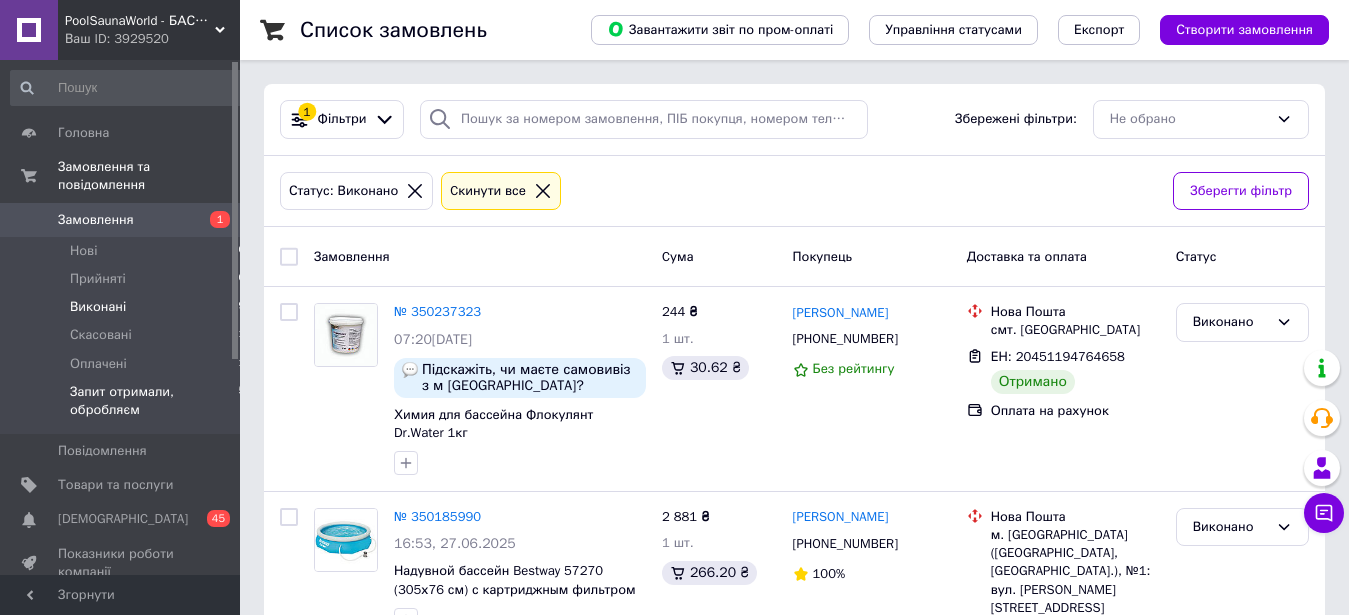 click on "Запит отримали, обробляєм" at bounding box center [154, 401] 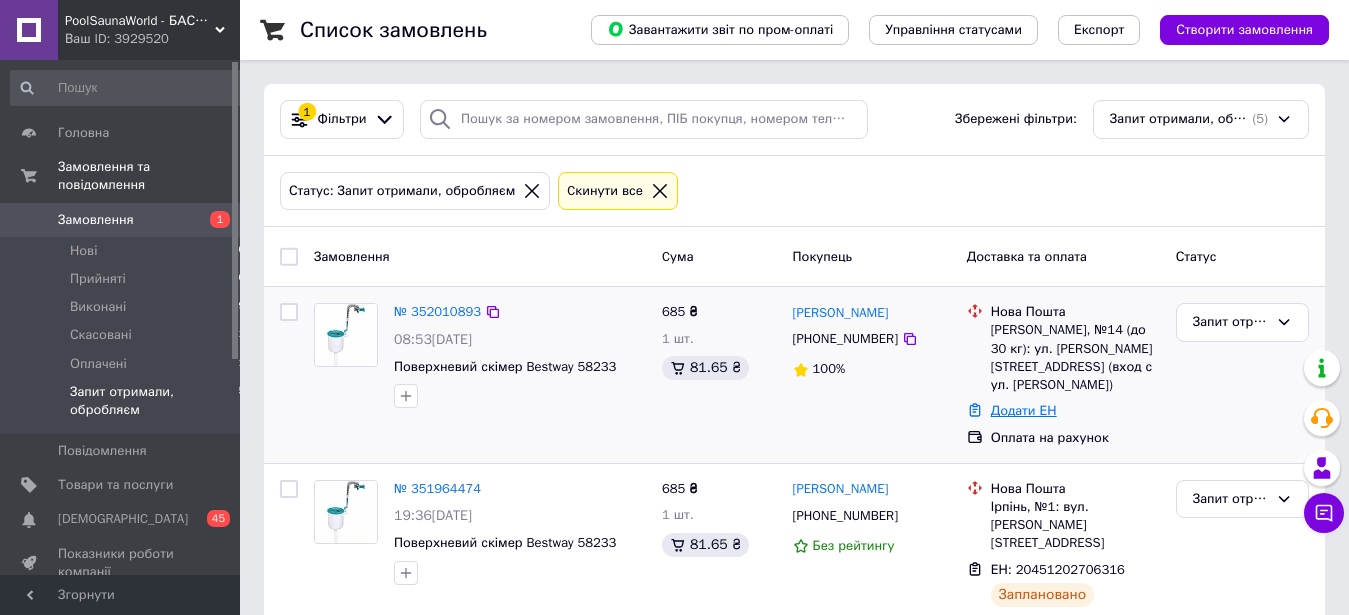 click on "Додати ЕН" at bounding box center [1024, 410] 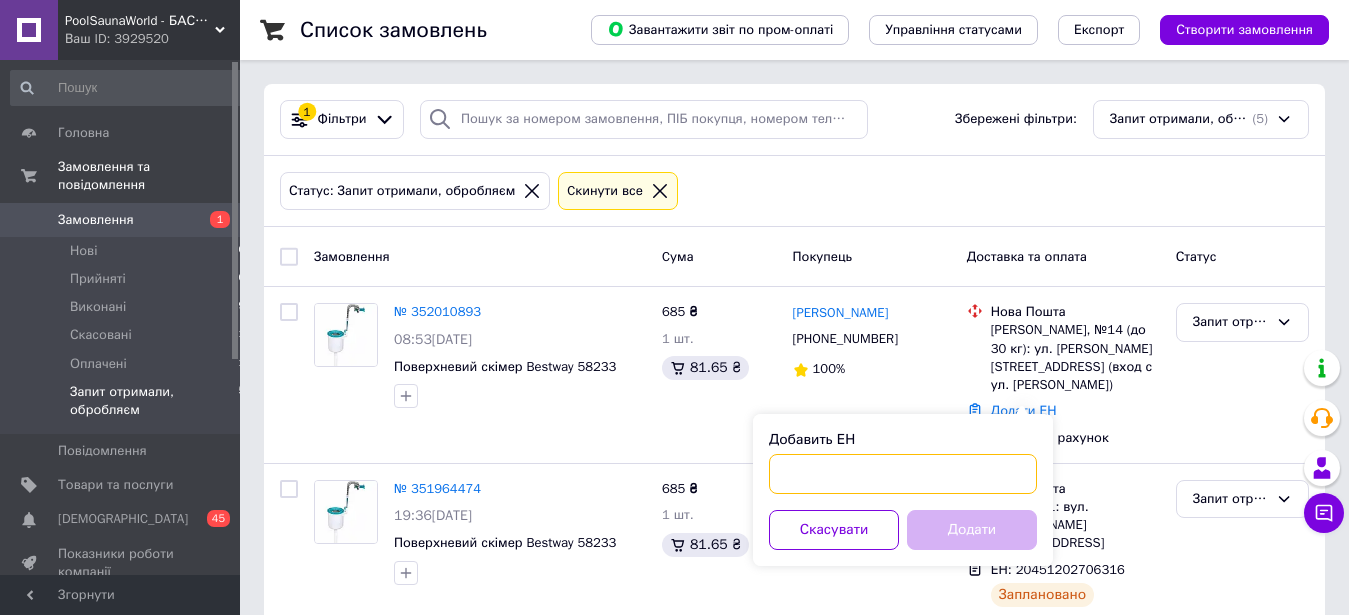 click on "Добавить ЕН" at bounding box center [903, 474] 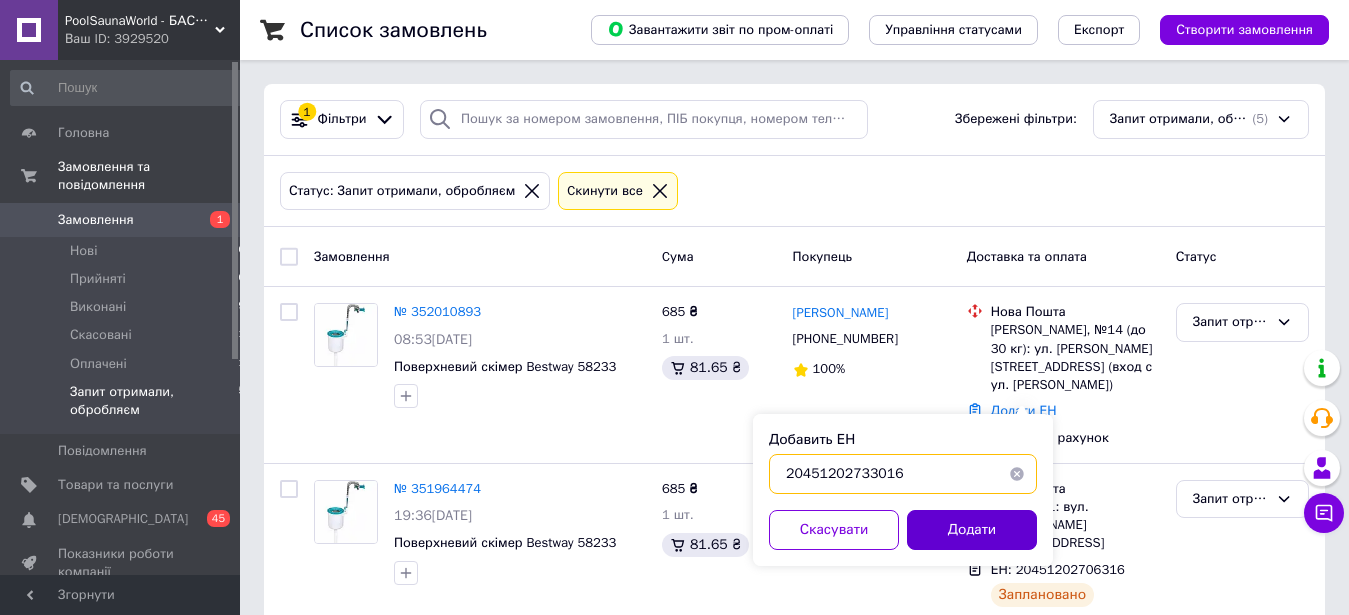 type on "20451202733016" 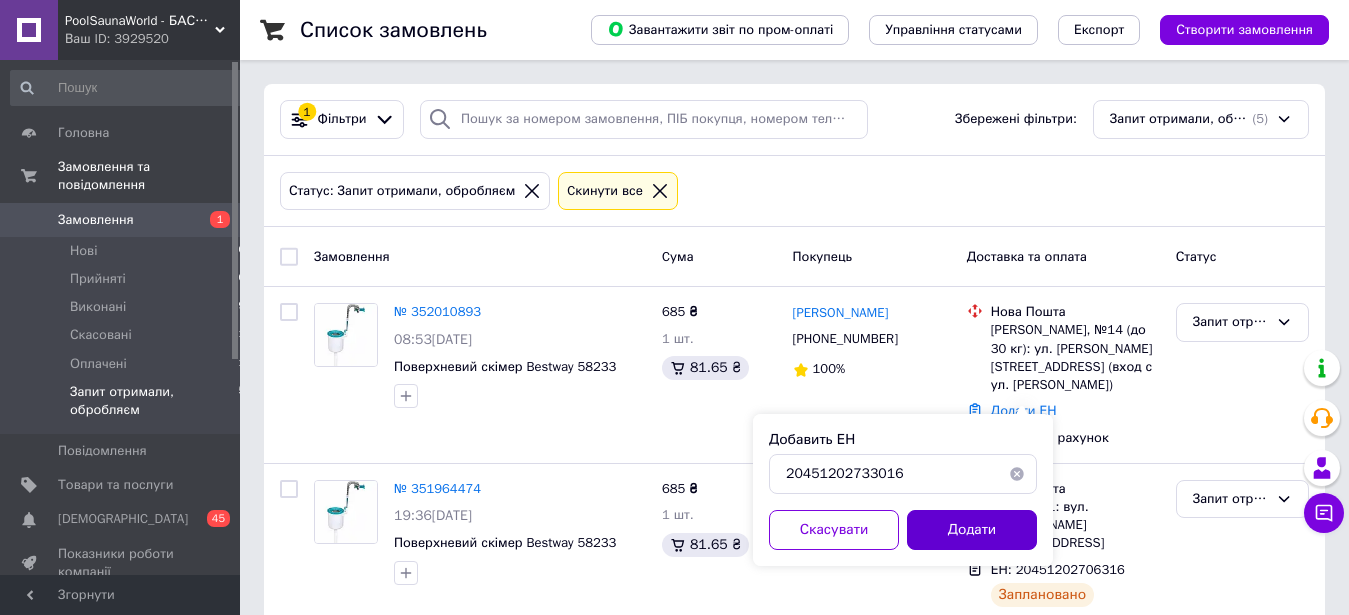 click on "Додати" at bounding box center (972, 530) 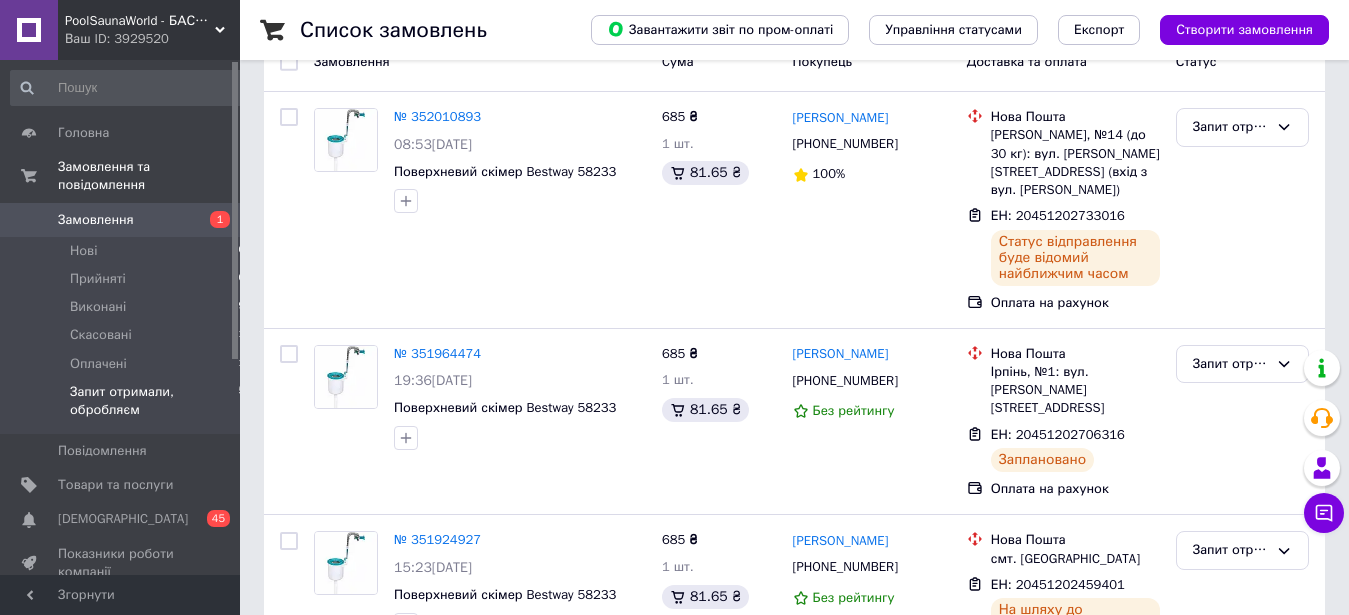 scroll, scrollTop: 0, scrollLeft: 0, axis: both 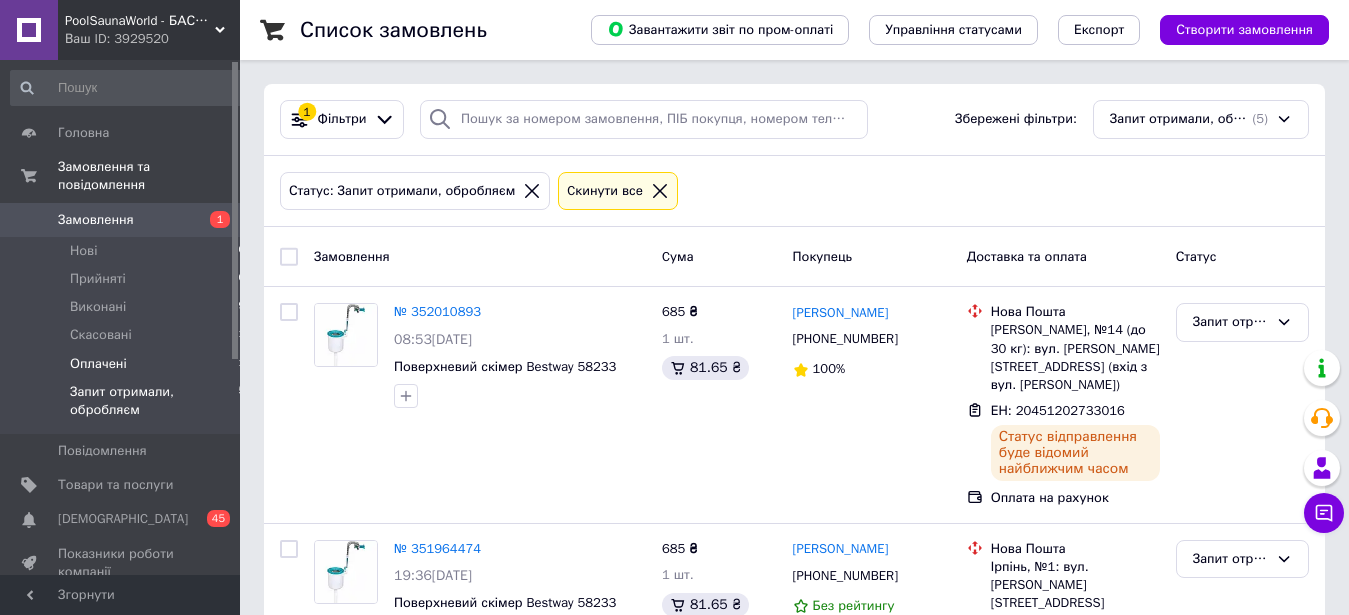 click on "Оплачені 1" at bounding box center (128, 364) 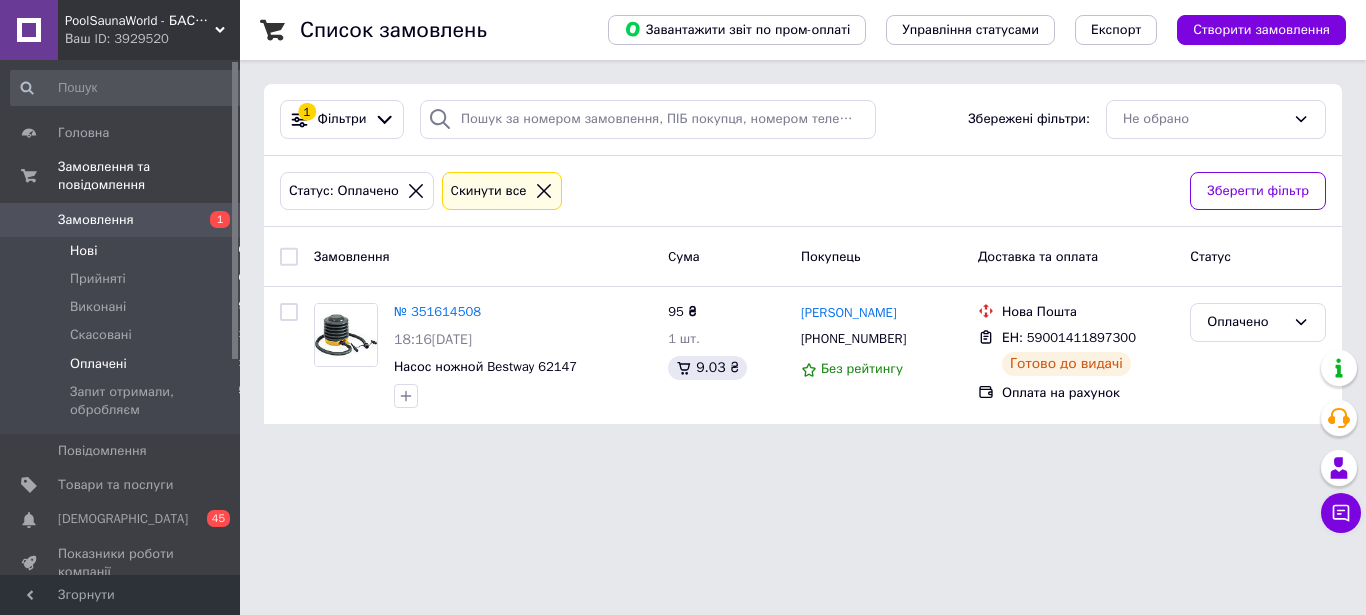 click on "Нові 0" at bounding box center (128, 251) 